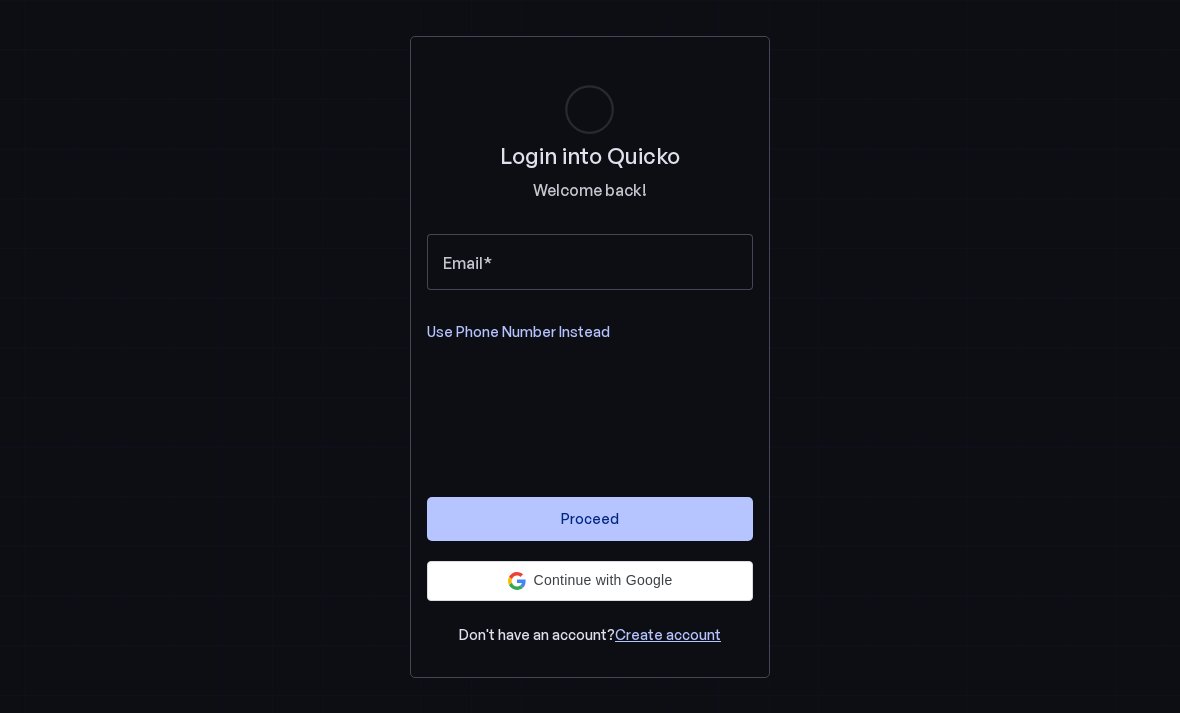 scroll, scrollTop: 0, scrollLeft: 0, axis: both 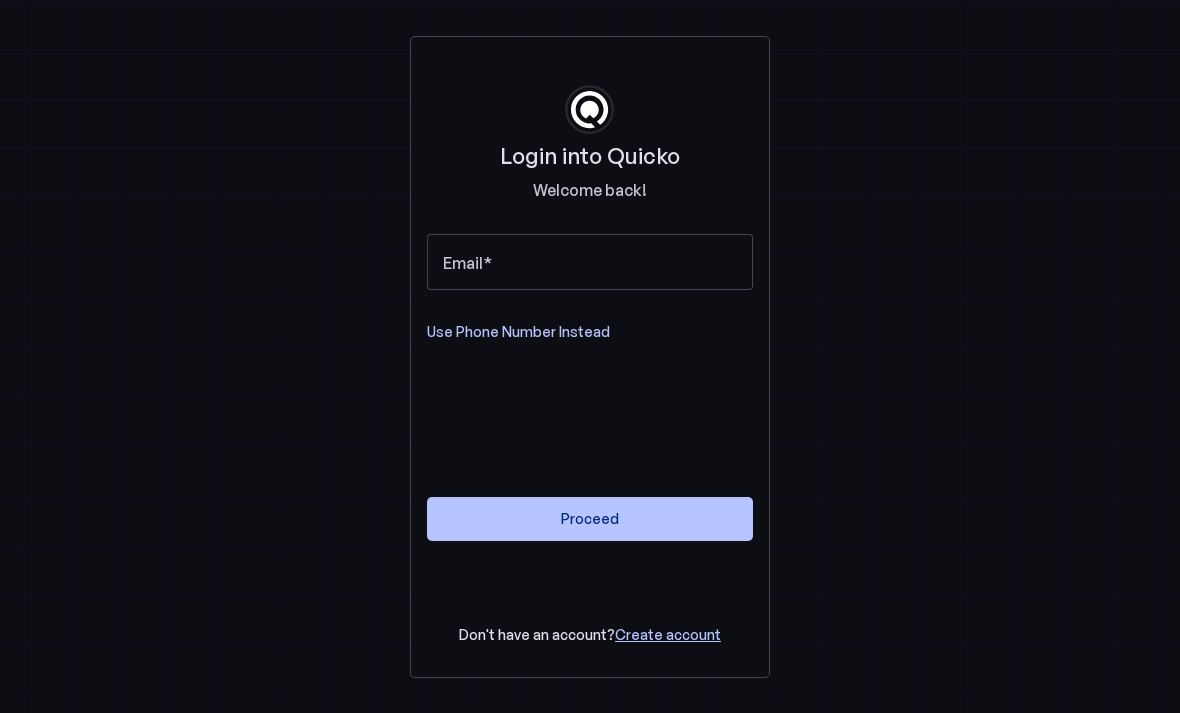 click at bounding box center [590, 581] 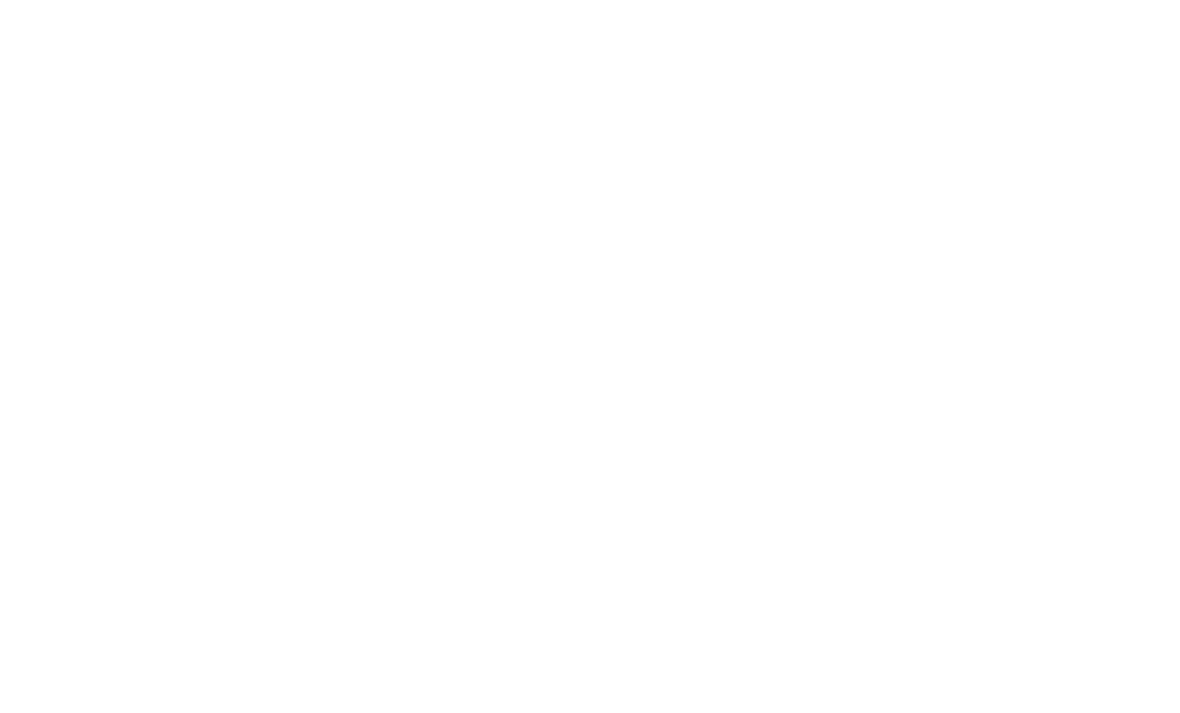 scroll, scrollTop: 0, scrollLeft: 0, axis: both 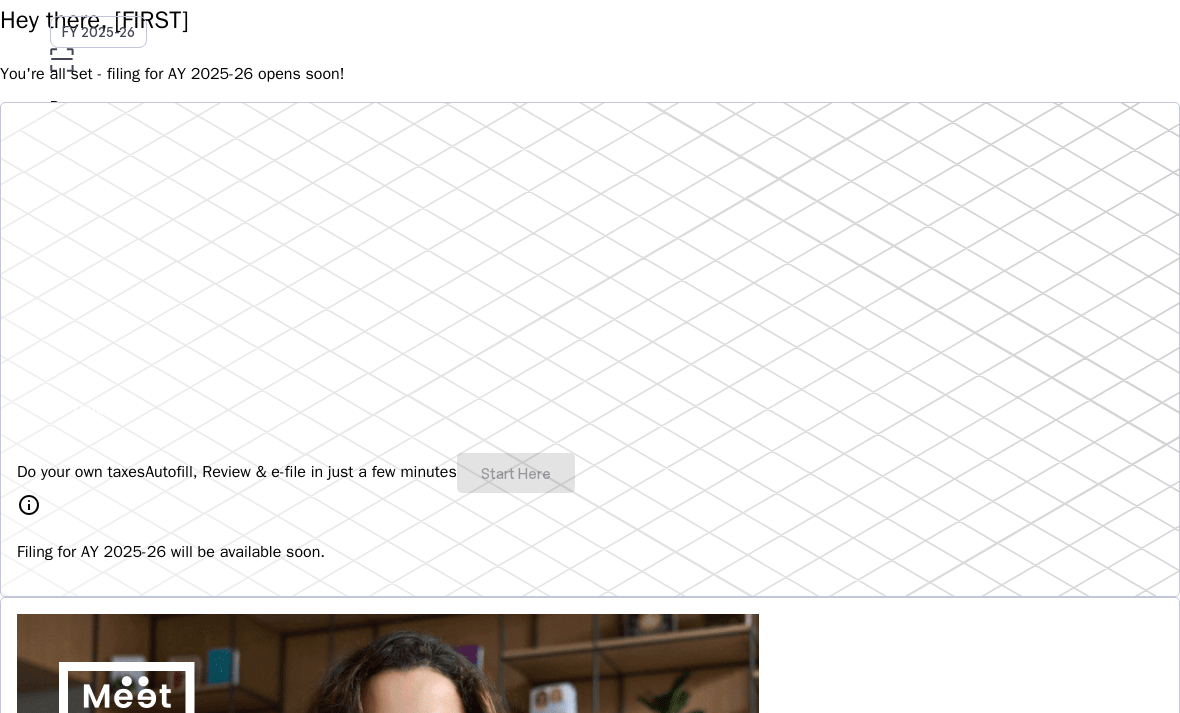click on "Do your own taxes   Autofill, Review & e-file in just a few minutes   Start Here" at bounding box center (590, 473) 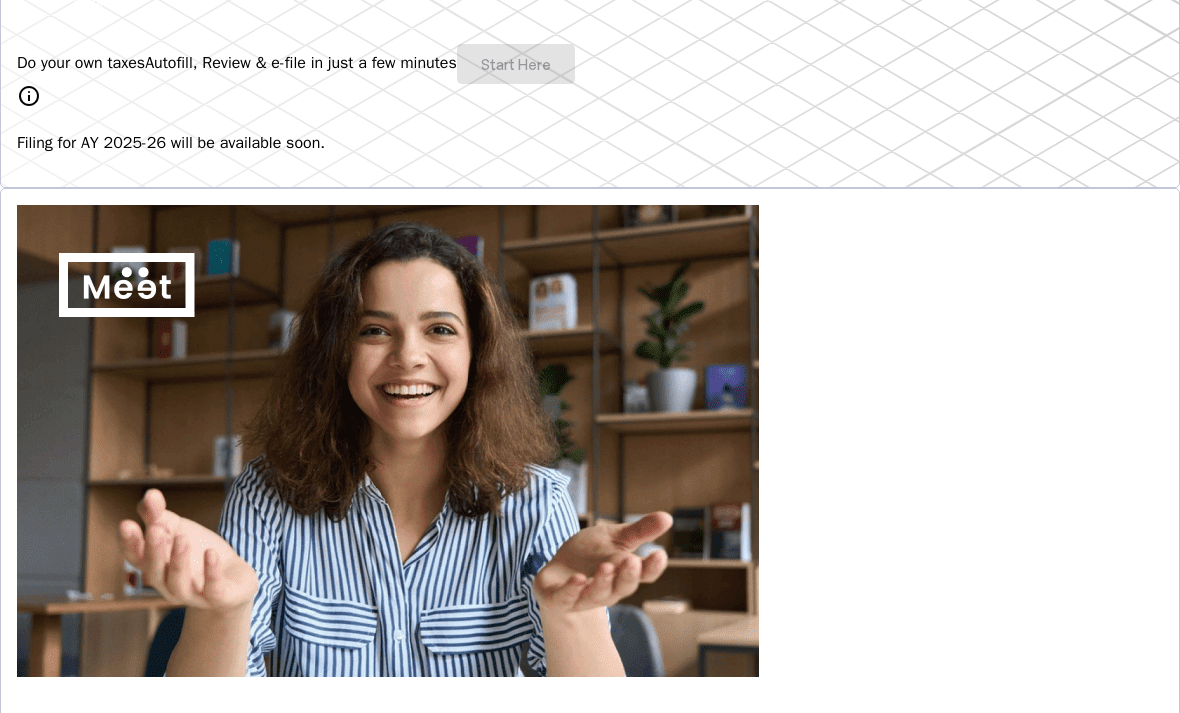 scroll, scrollTop: 0, scrollLeft: 0, axis: both 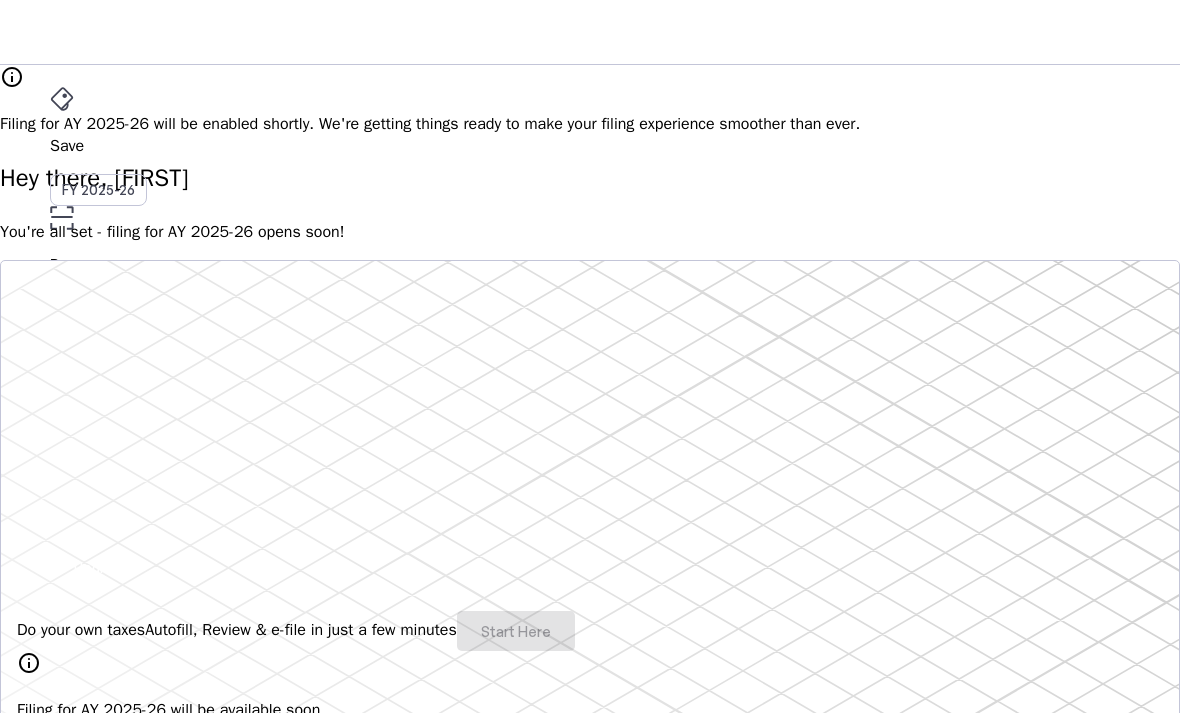 click on "File" at bounding box center [590, 352] 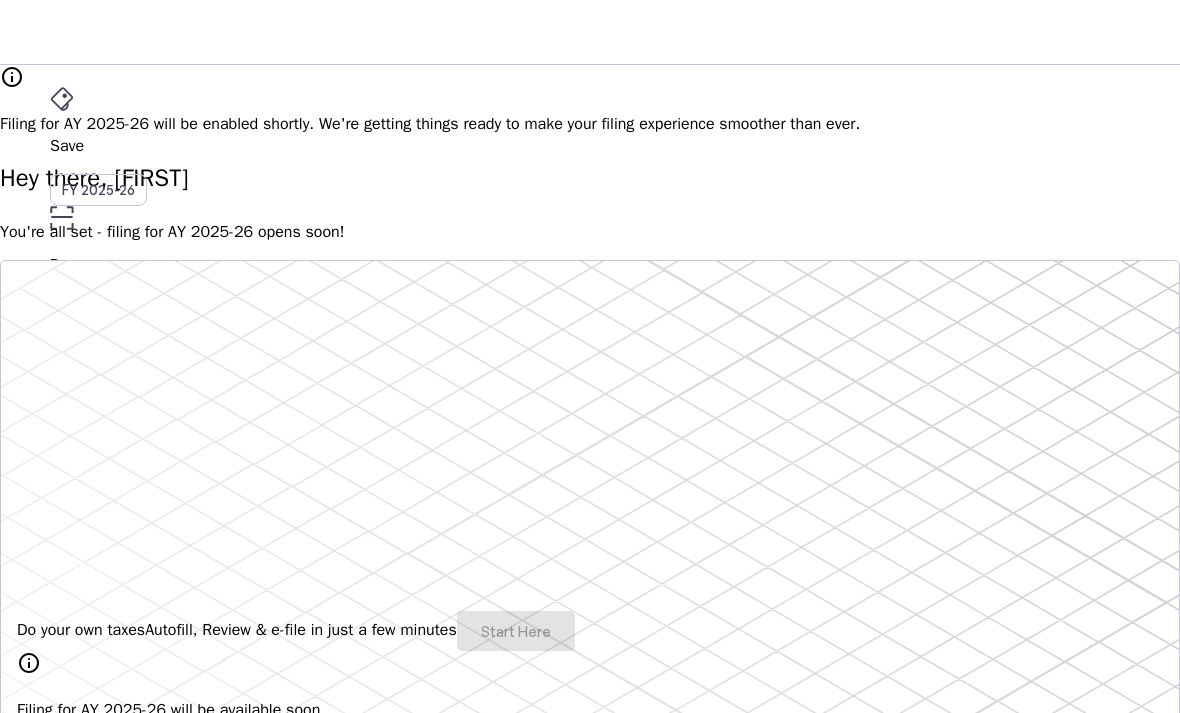 click on "AY 2025-26" at bounding box center (99, 396) 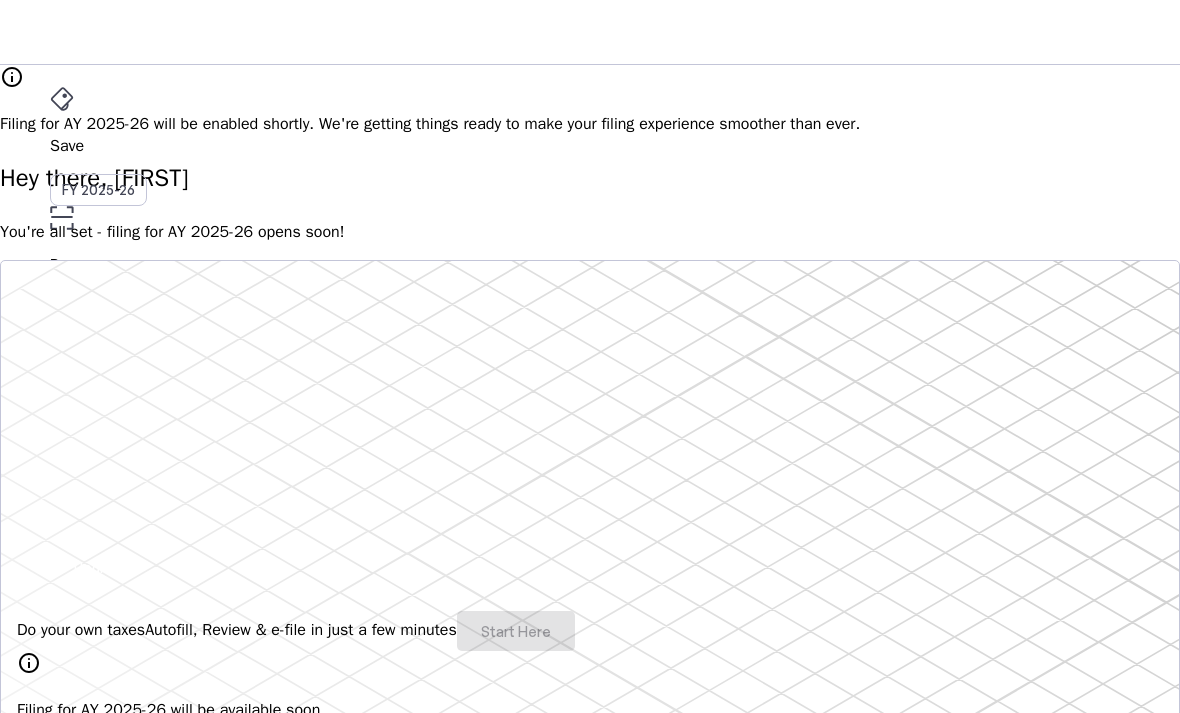 click on "File" at bounding box center (590, 352) 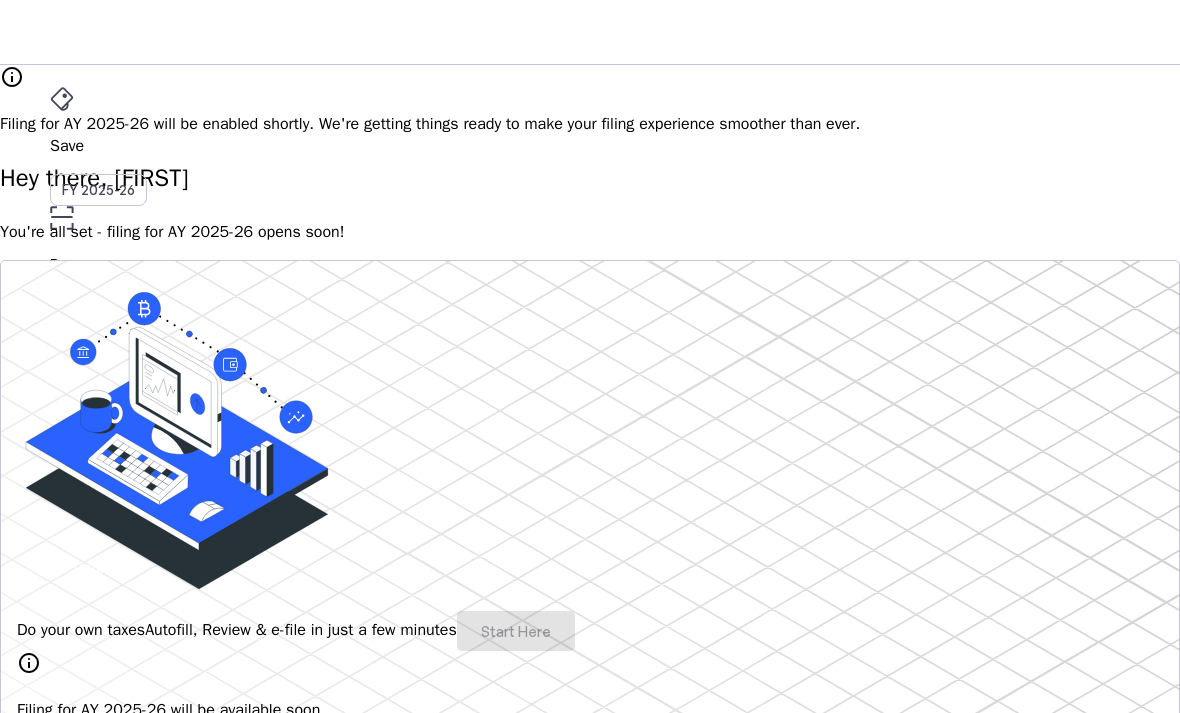 click on "AY 2025-26" at bounding box center (99, 396) 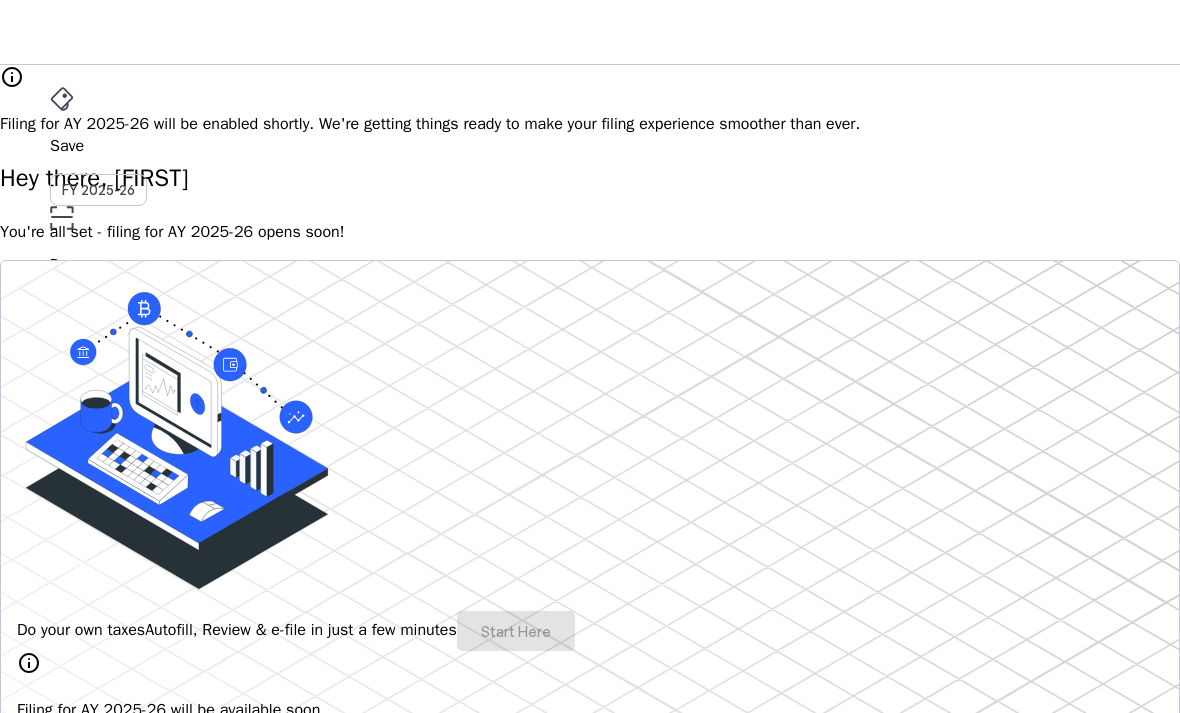 click on "arrow_drop_down" at bounding box center (62, 480) 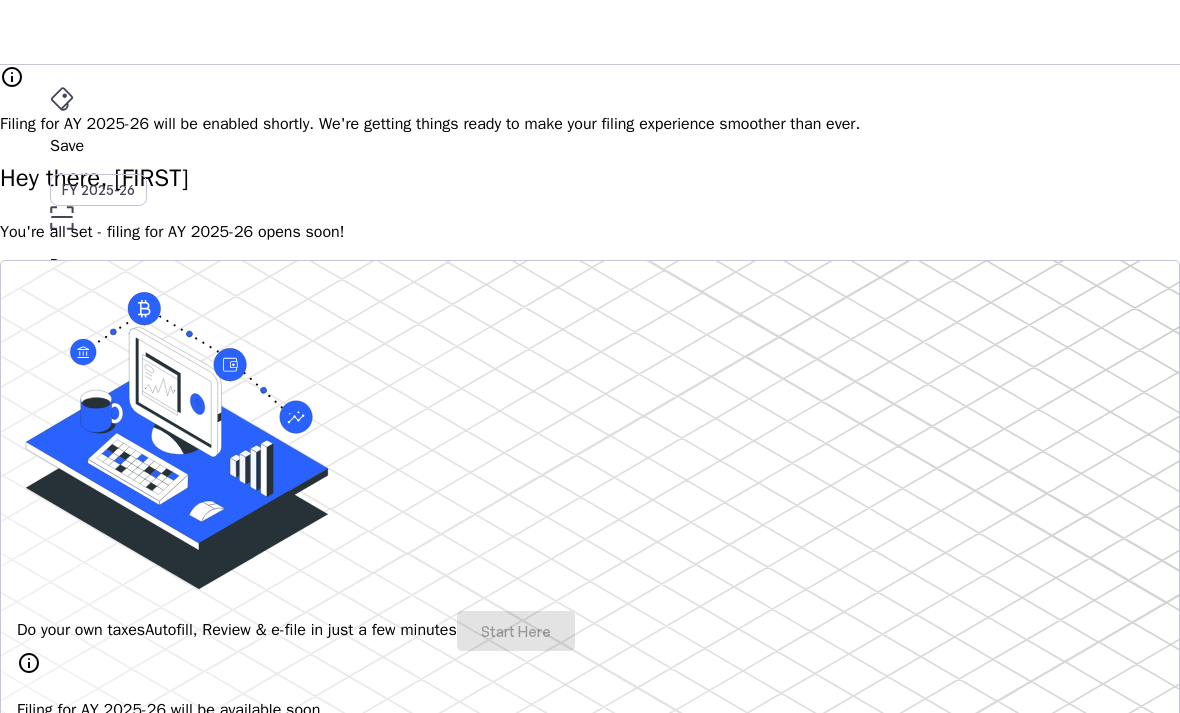 click at bounding box center (590, 3356) 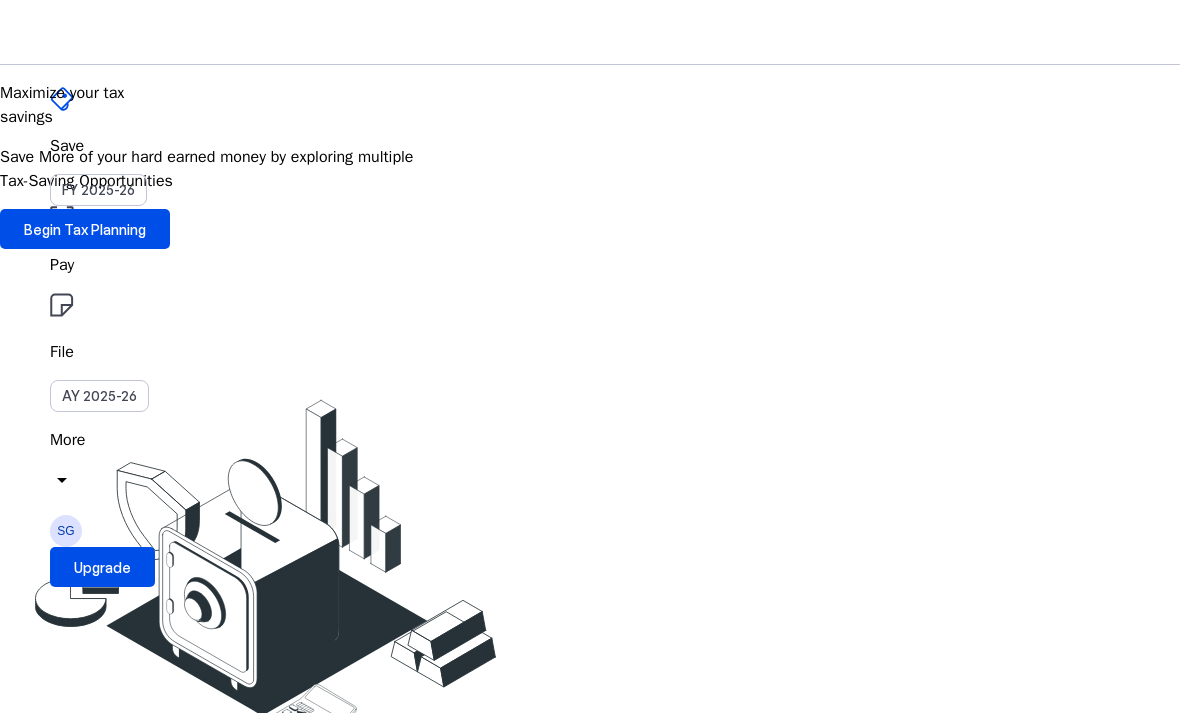 click on "File AY 2025-26" at bounding box center (590, 146) 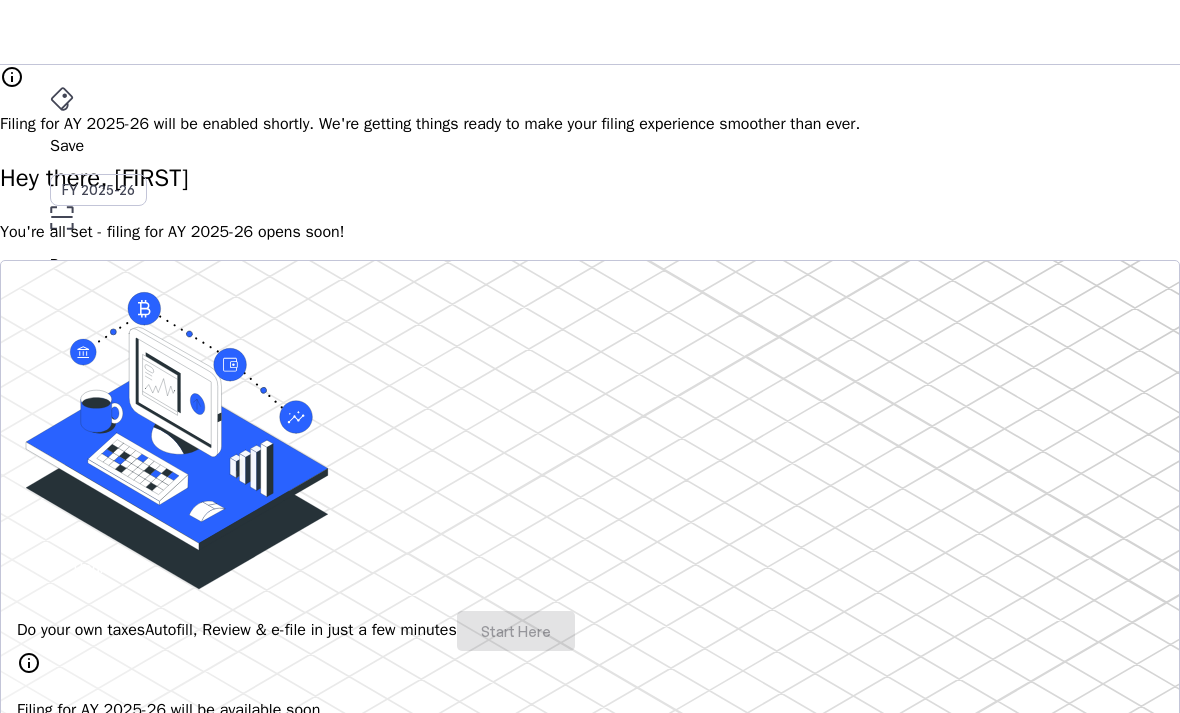 click on "File AY 2025-26" at bounding box center (590, 146) 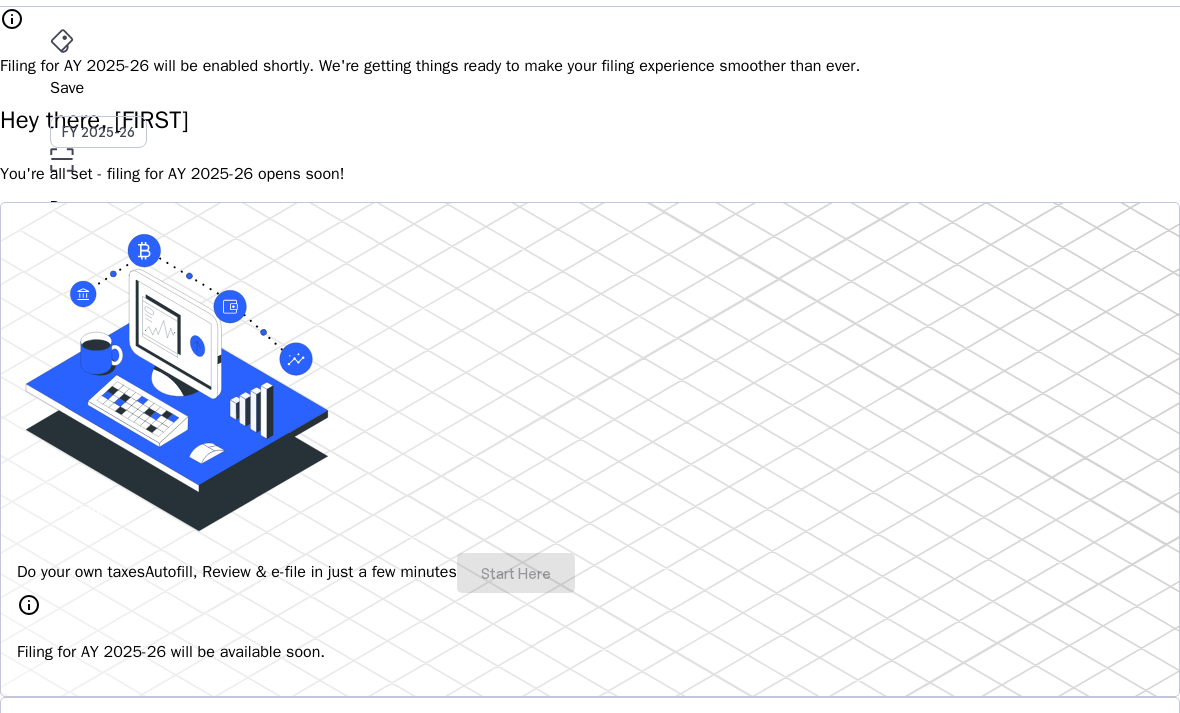 scroll, scrollTop: 0, scrollLeft: 0, axis: both 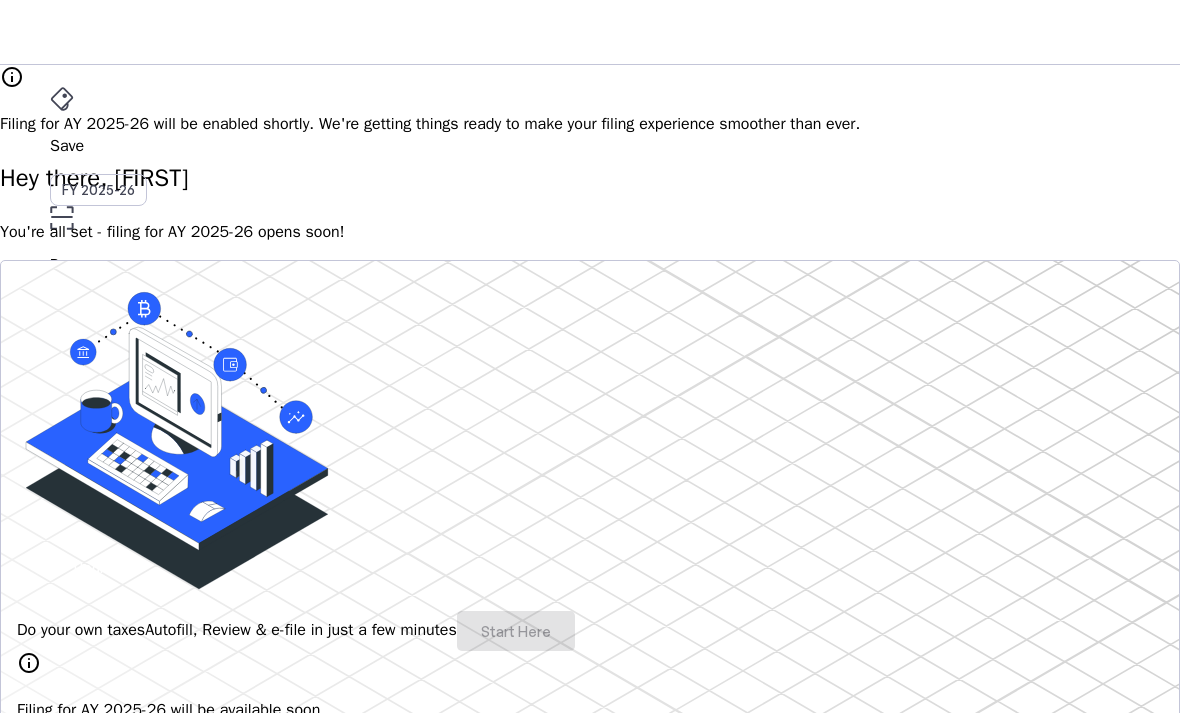 click on "SG" at bounding box center (66, 531) 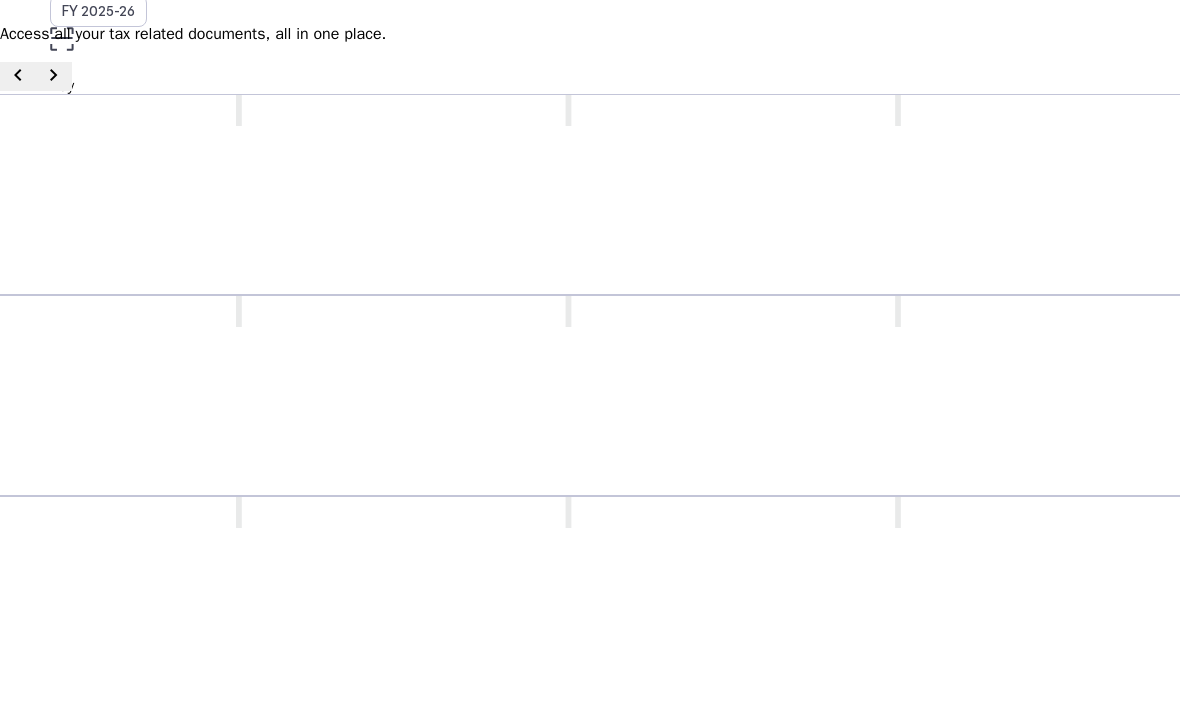 scroll, scrollTop: 178, scrollLeft: 0, axis: vertical 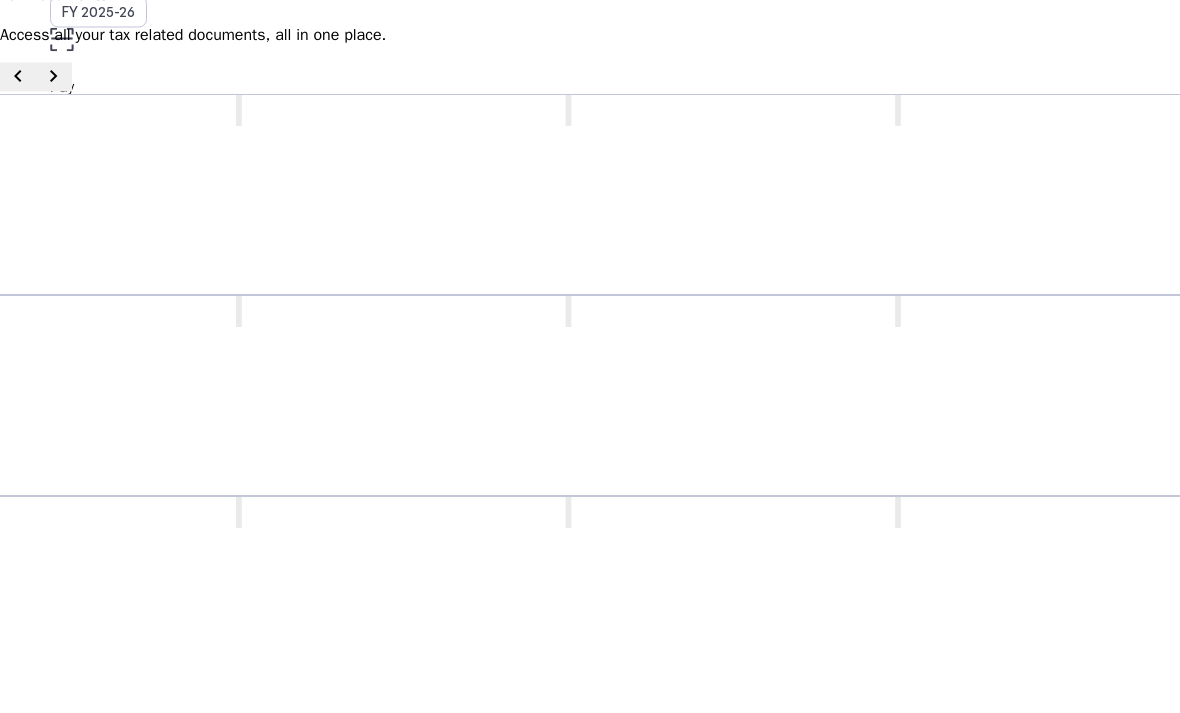 click on "Income Tax Return (ITR) The complete filed income tax return document that declares income, deductions, and computes tax liability.  Download as .pdf  chevron_right" at bounding box center [900, 854] 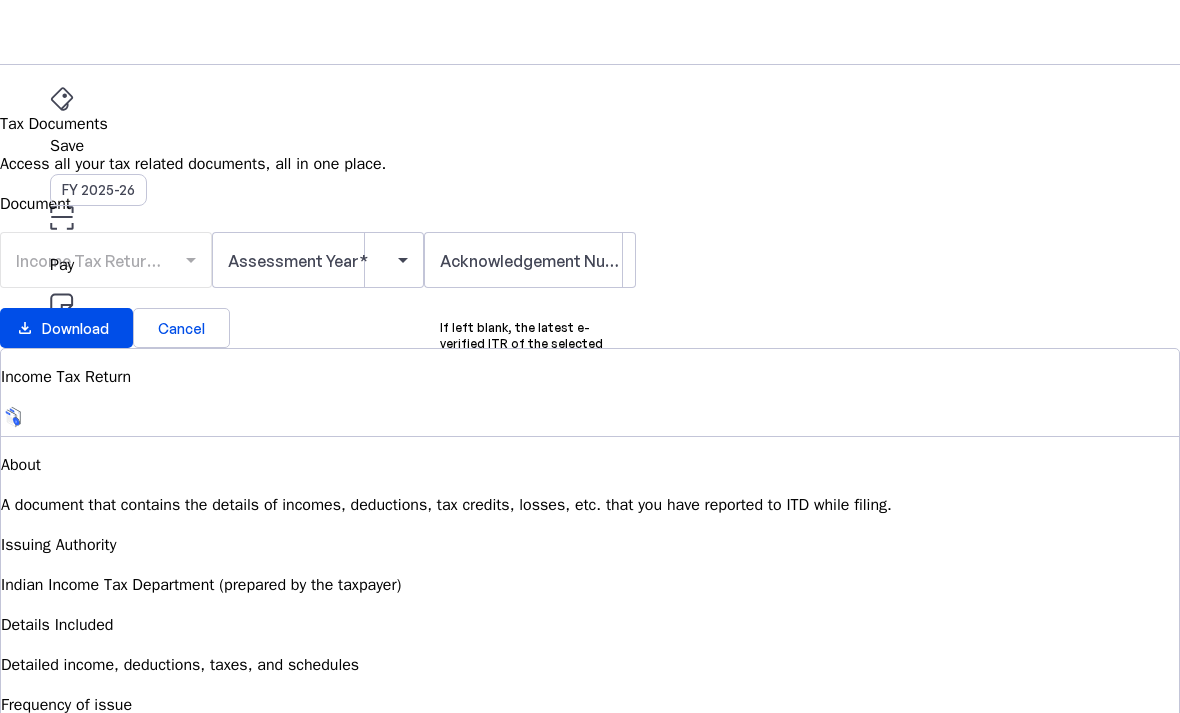 click on "Pay" at bounding box center (590, 146) 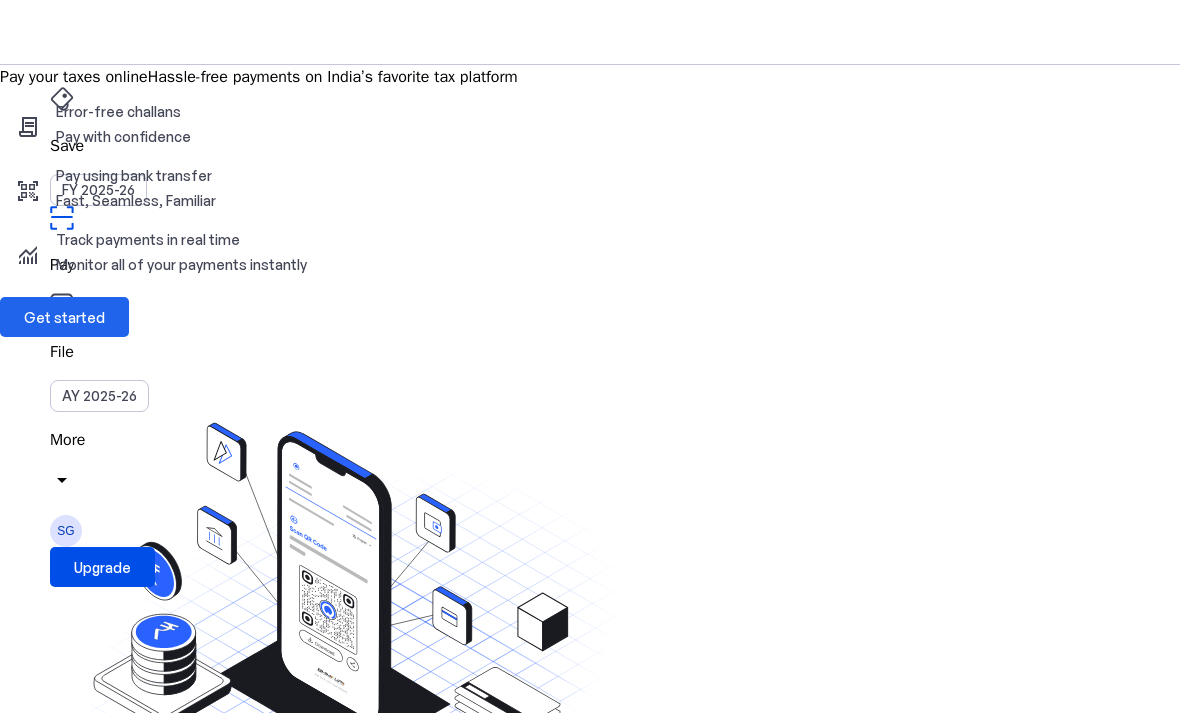 click on "Get started" at bounding box center [64, 317] 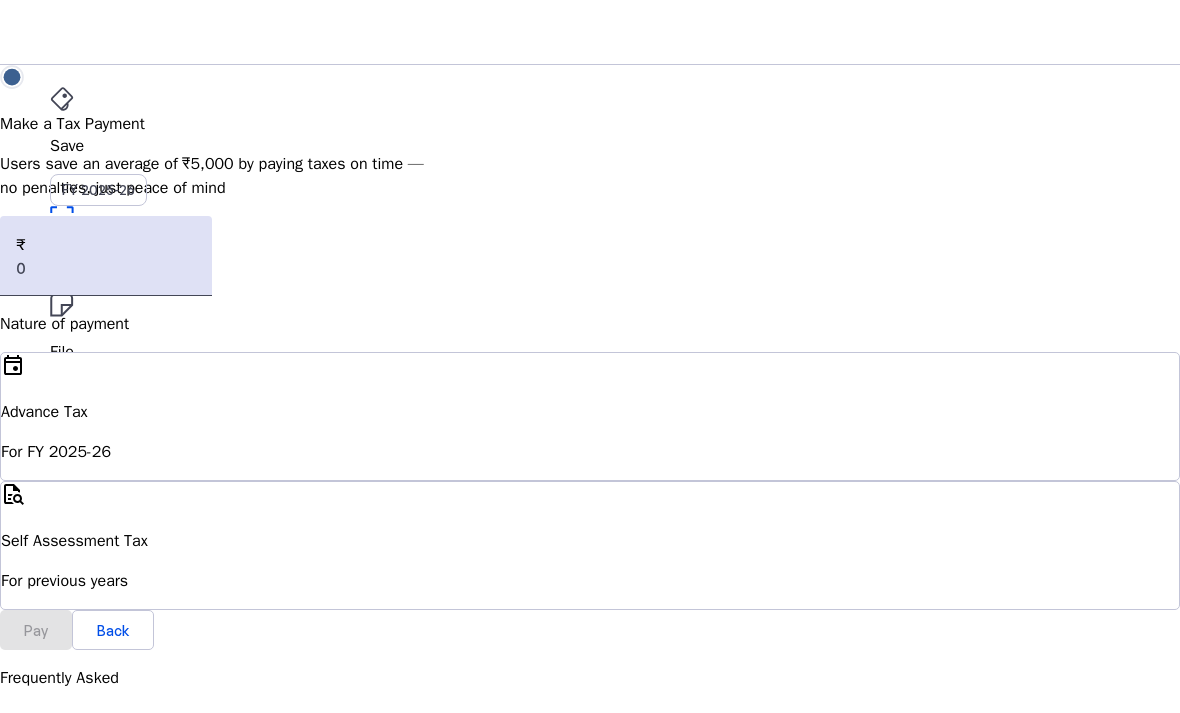 click on "Self Assessment Tax" at bounding box center [590, 412] 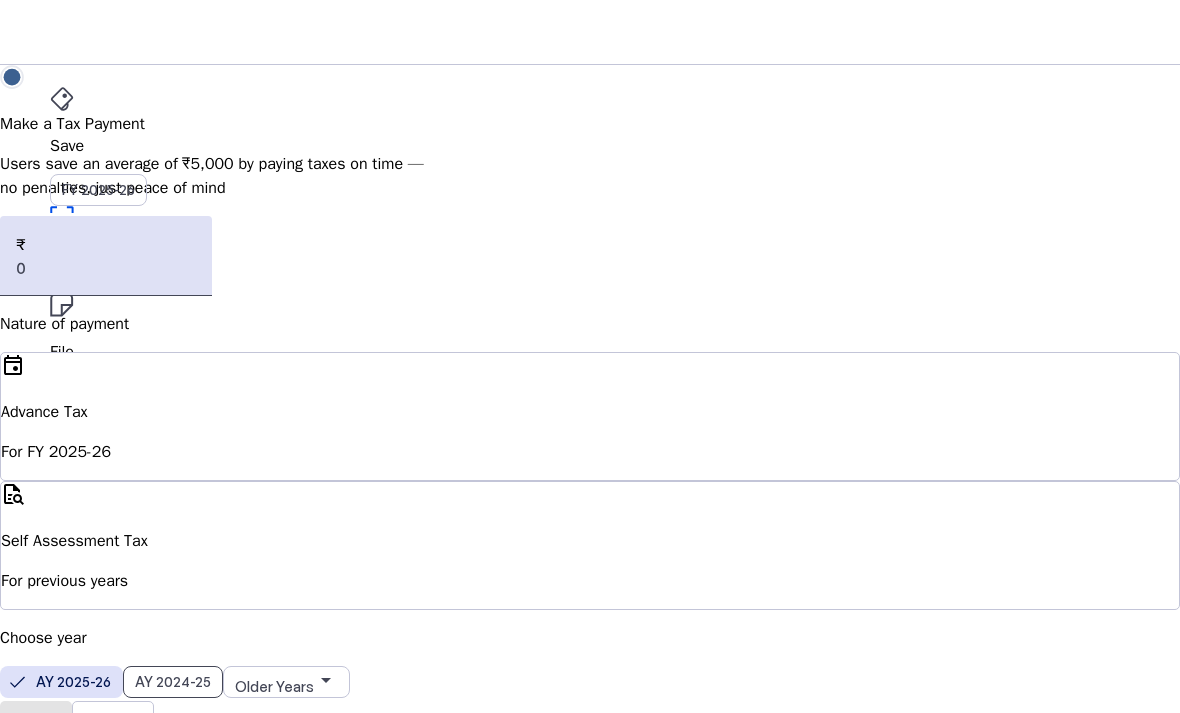 click on "AY 2024-25" at bounding box center (173, 681) 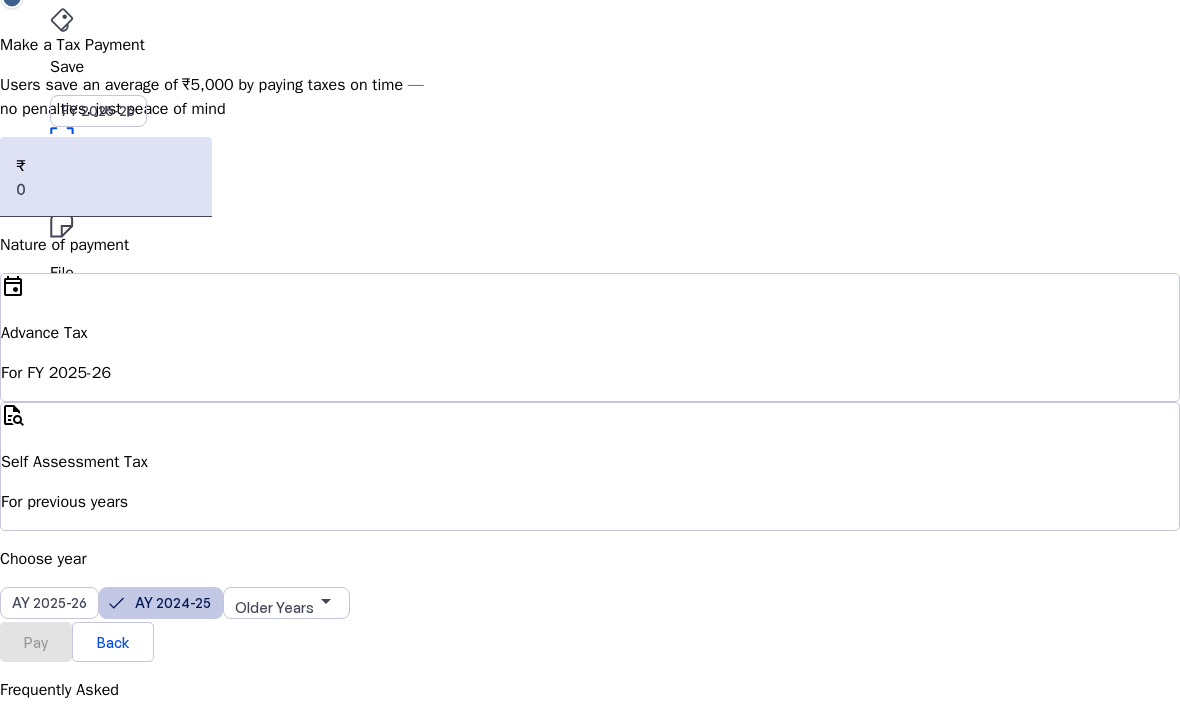 scroll, scrollTop: 96, scrollLeft: 0, axis: vertical 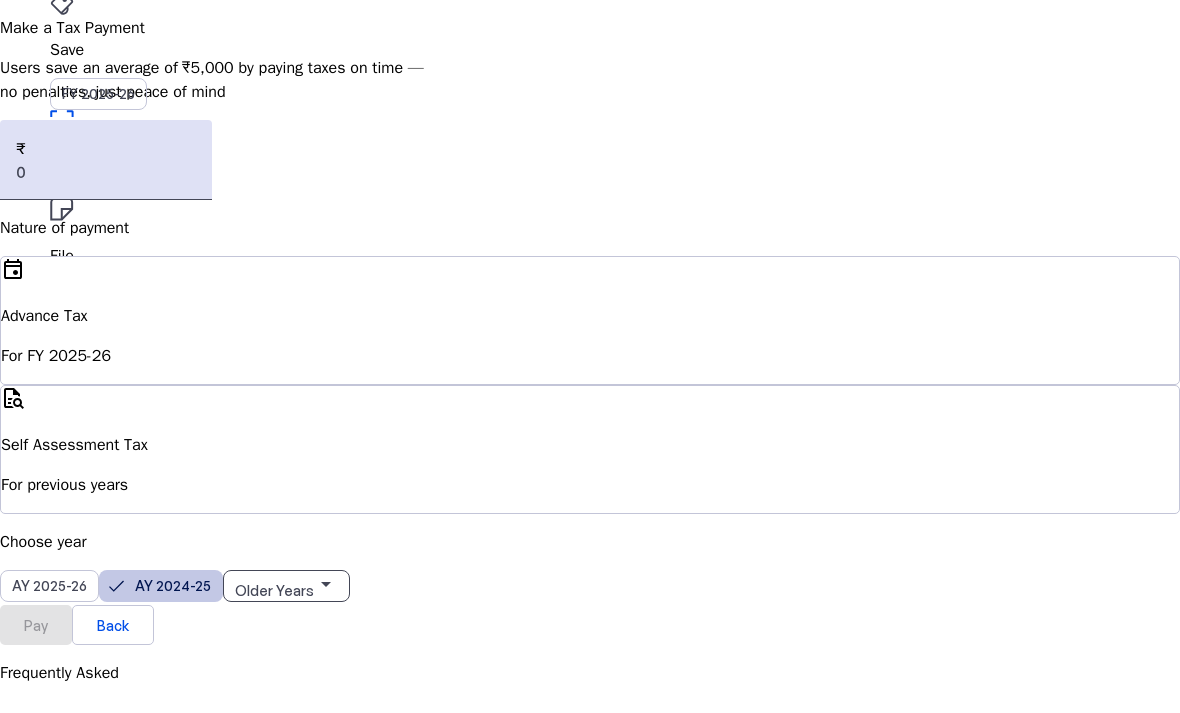 click on "Older Years" at bounding box center [274, 590] 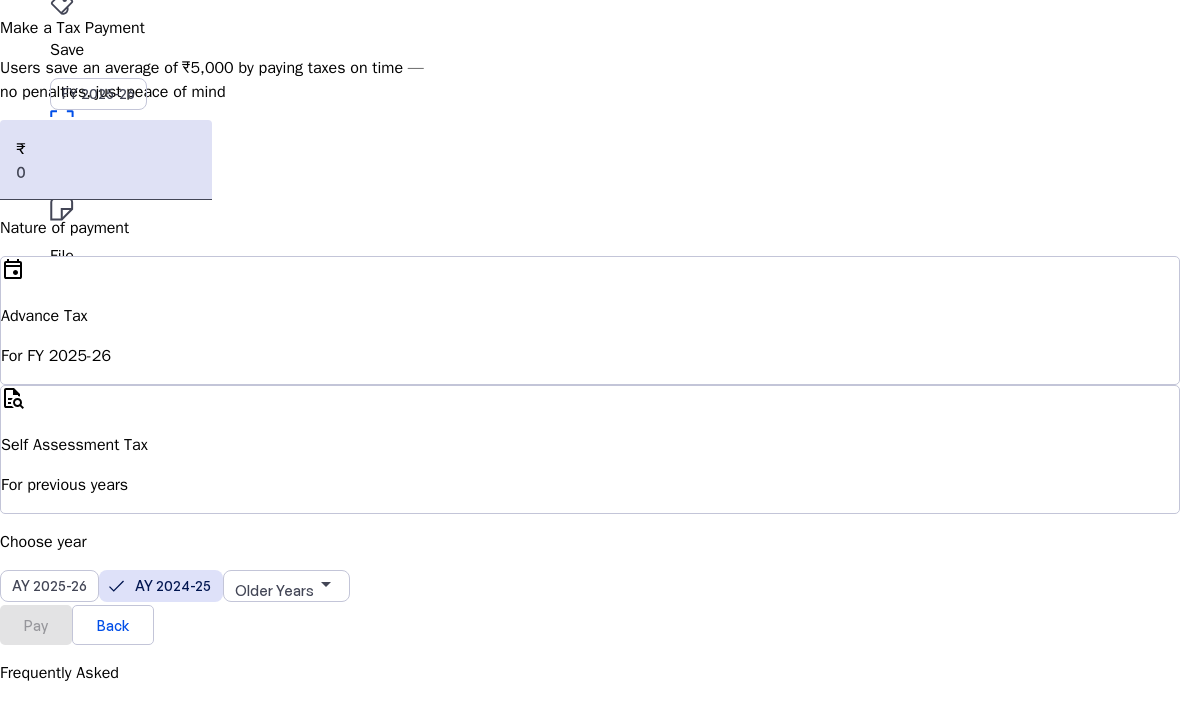 click at bounding box center [590, 1249] 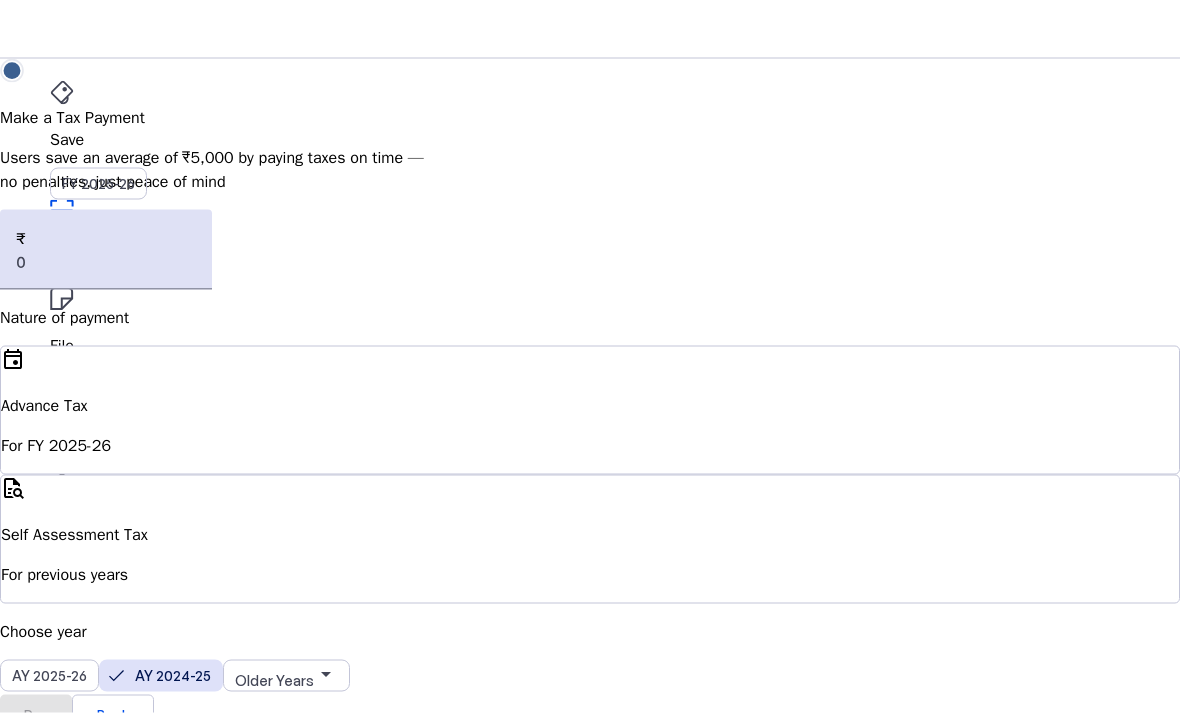 scroll, scrollTop: 0, scrollLeft: 0, axis: both 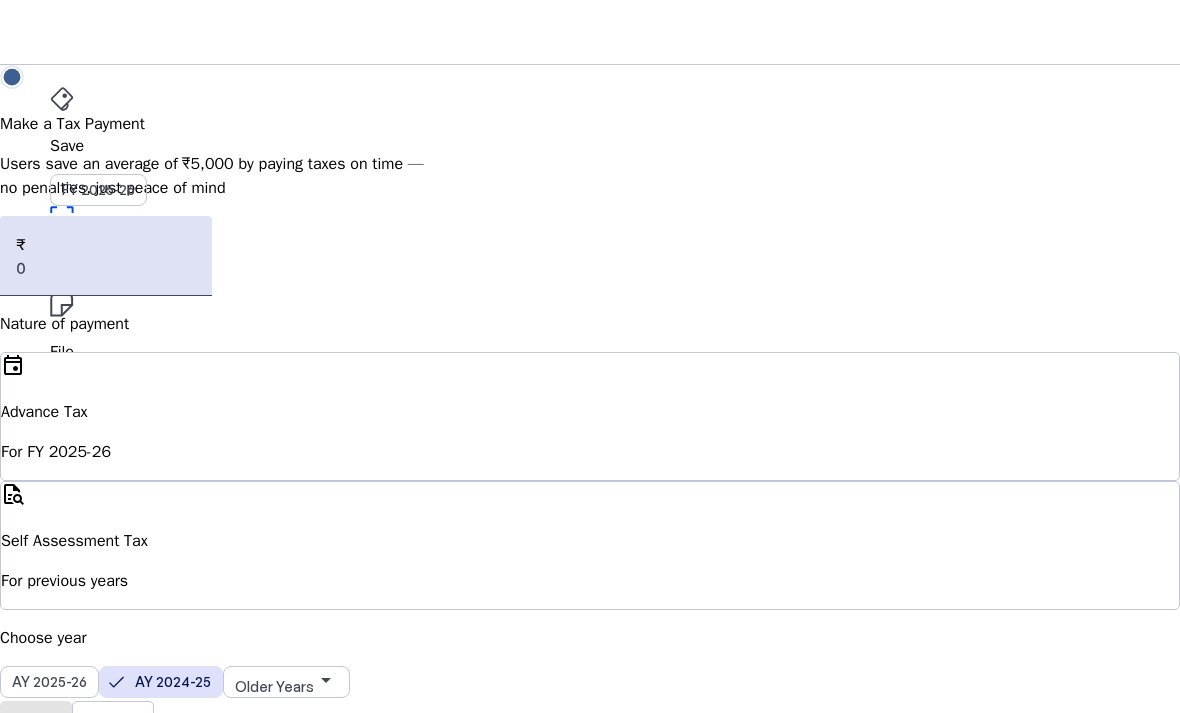 click on "SG" at bounding box center (66, 531) 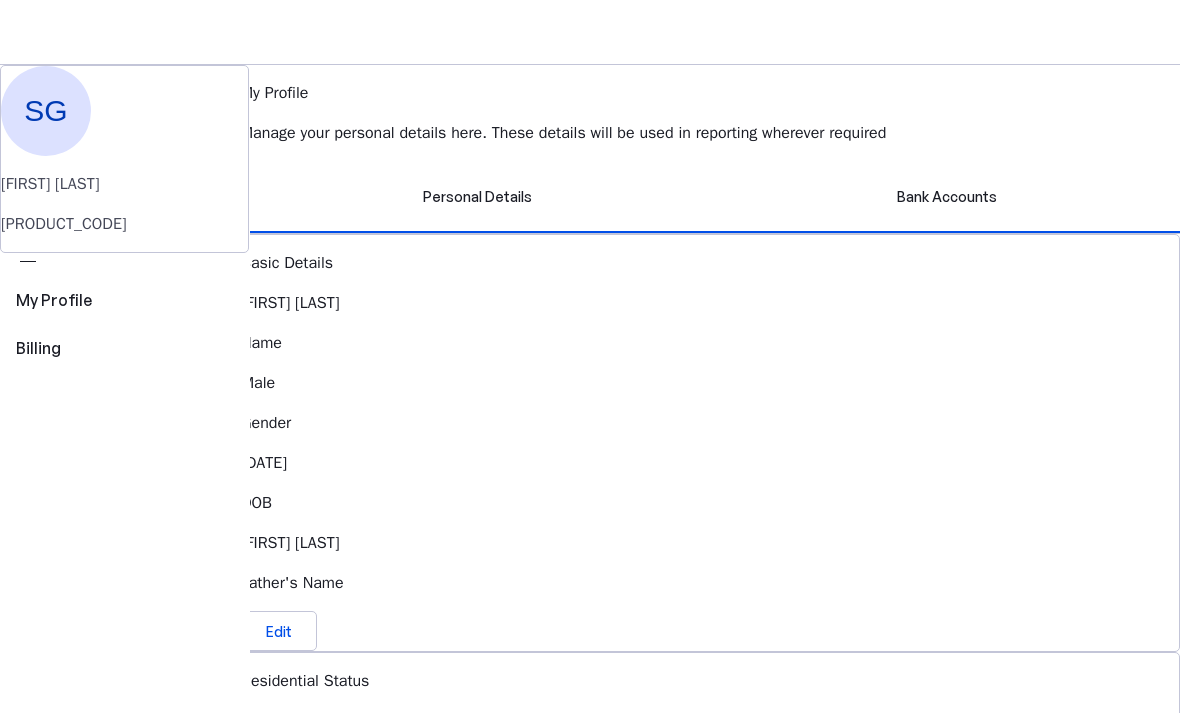 click on "File" at bounding box center (590, 146) 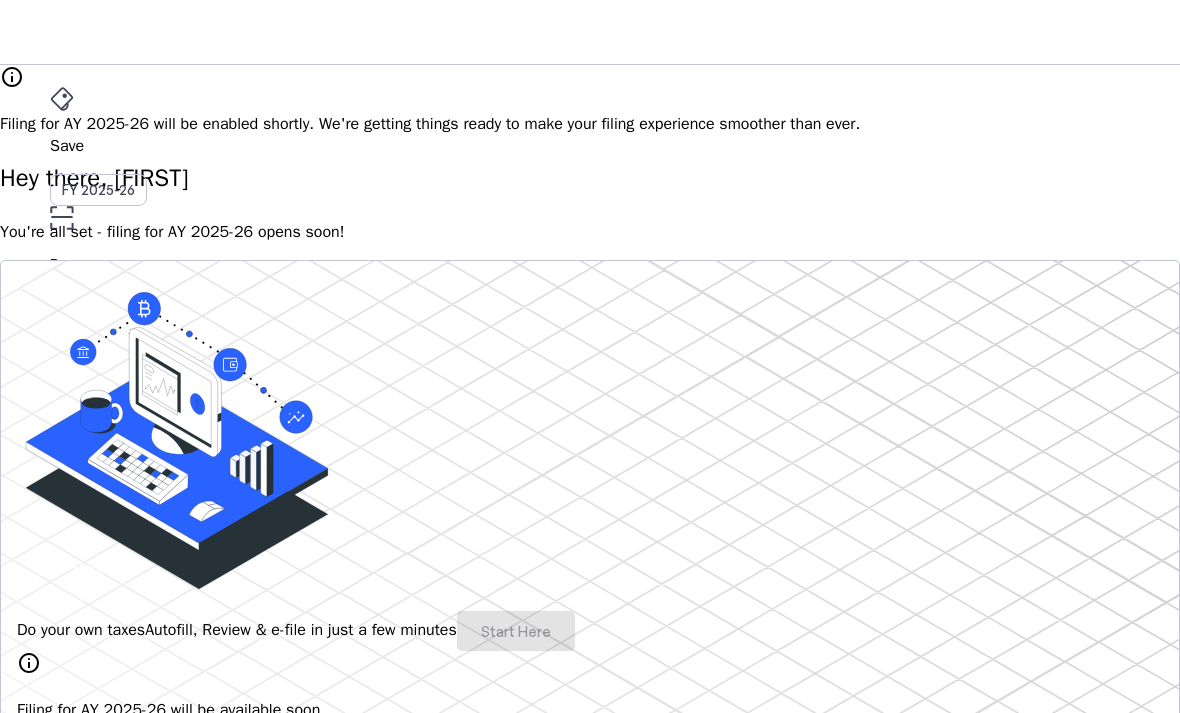 click on "AY 2025-26" at bounding box center [99, 396] 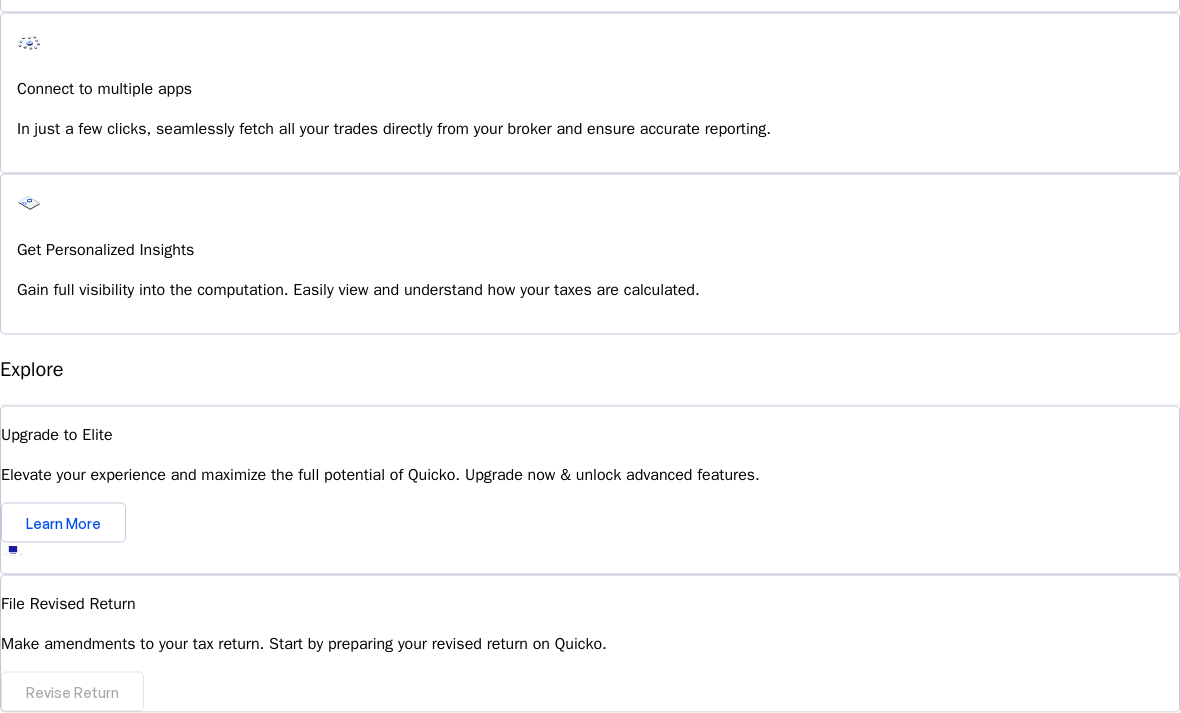 scroll, scrollTop: 1640, scrollLeft: 0, axis: vertical 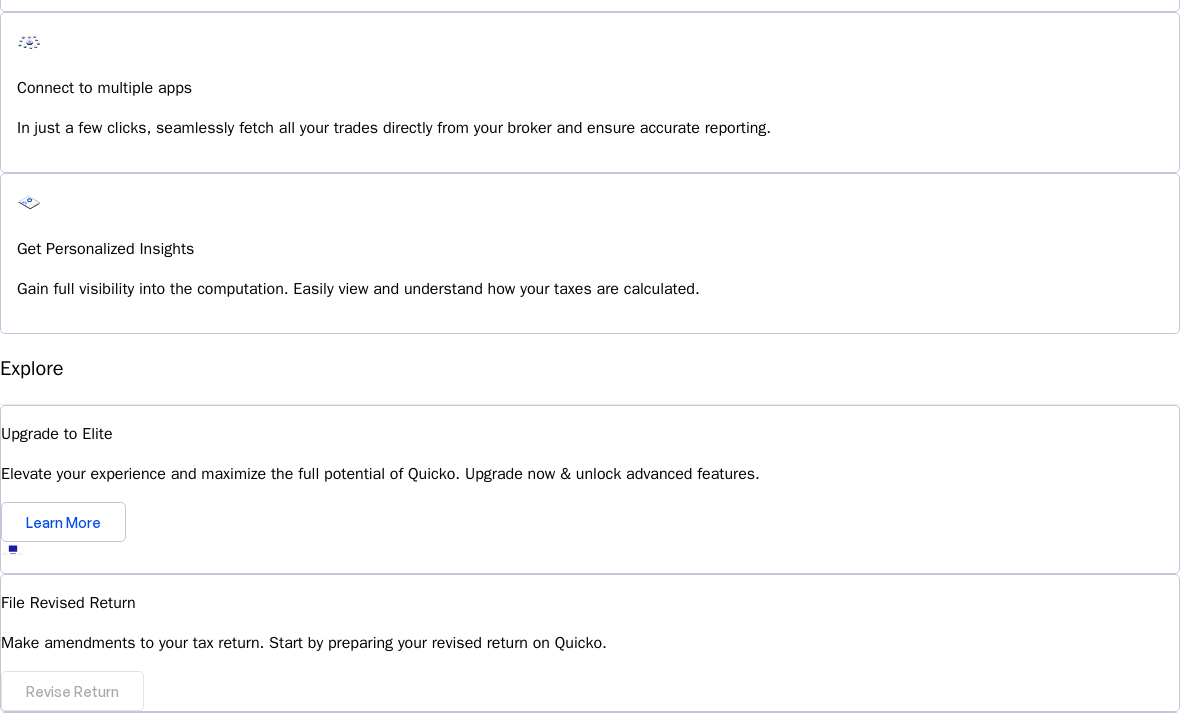 click at bounding box center (73, 1015) 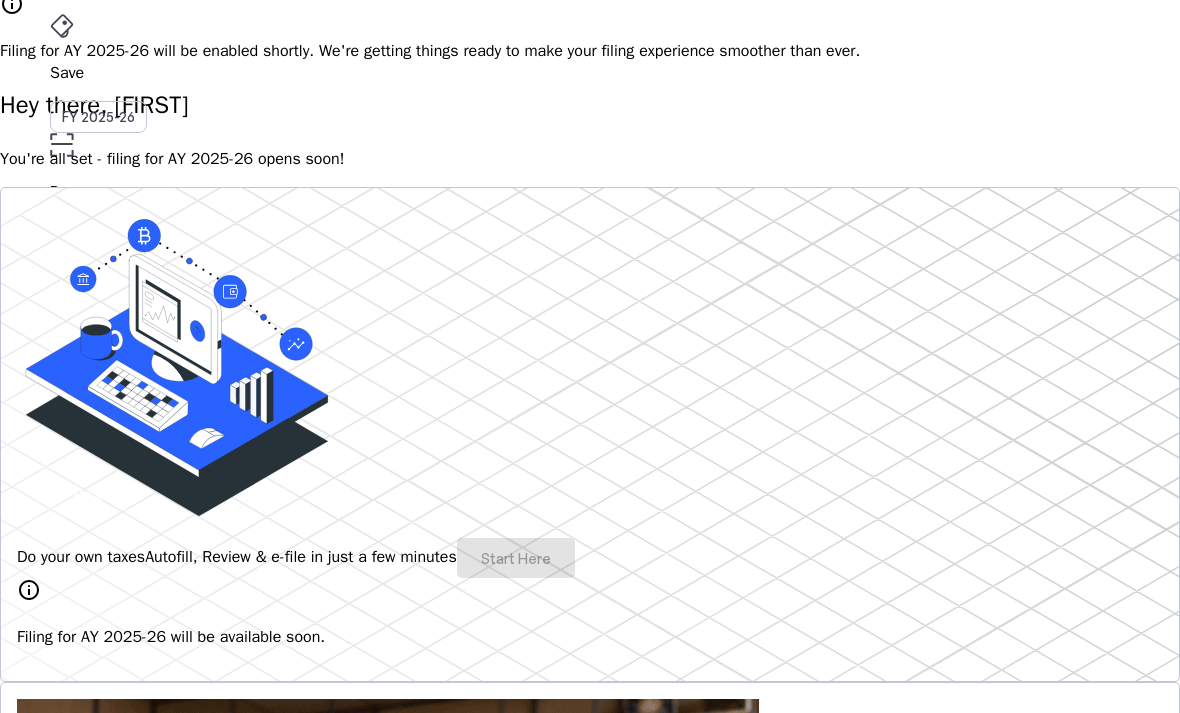 scroll, scrollTop: 0, scrollLeft: 0, axis: both 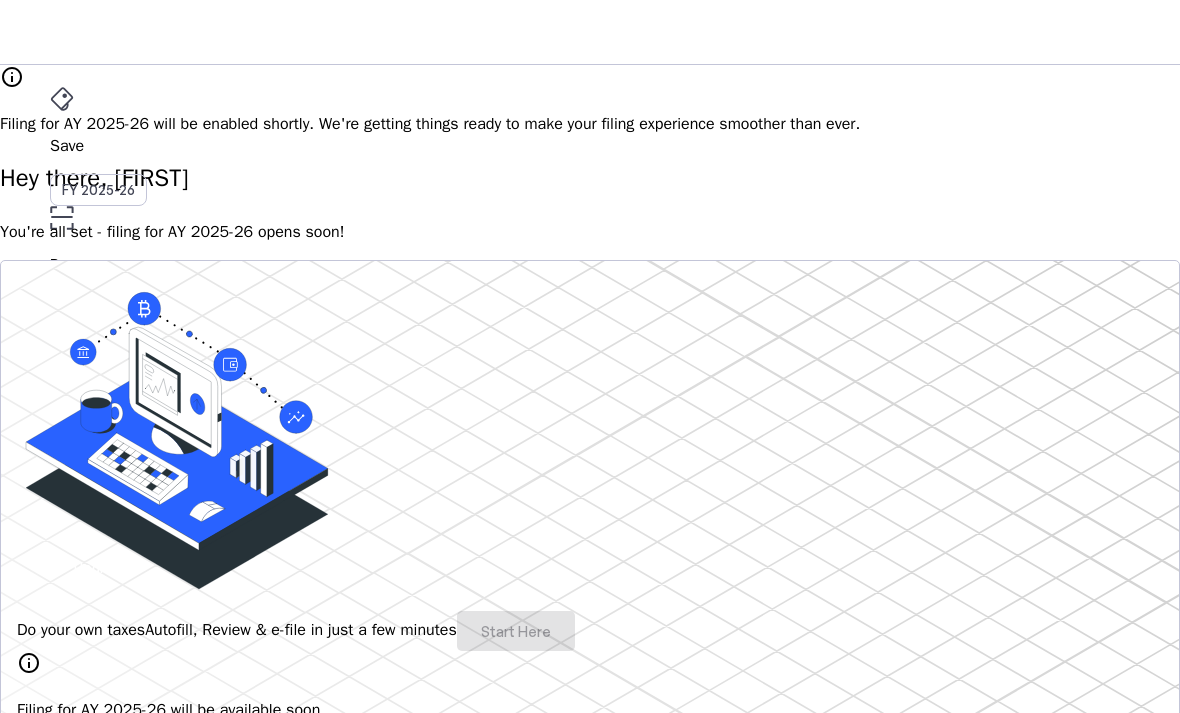 click on "Save" at bounding box center [590, 146] 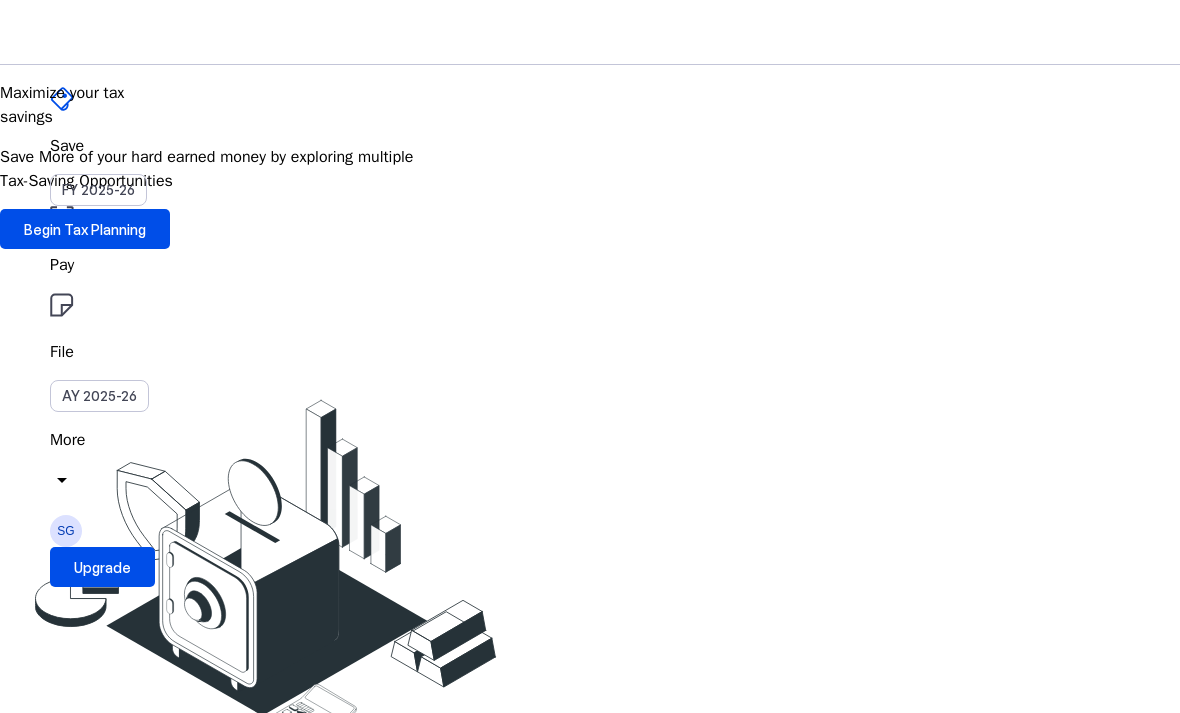 click at bounding box center [184, 32] 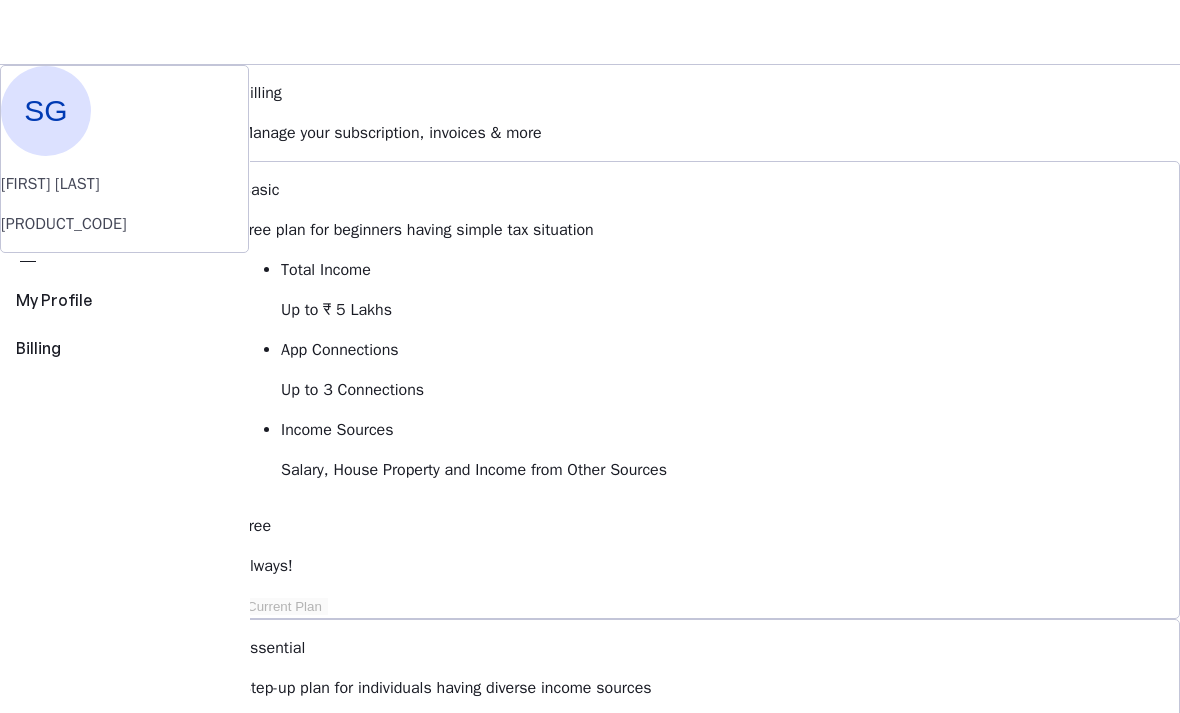 click on "AY 2025-26" at bounding box center [99, 396] 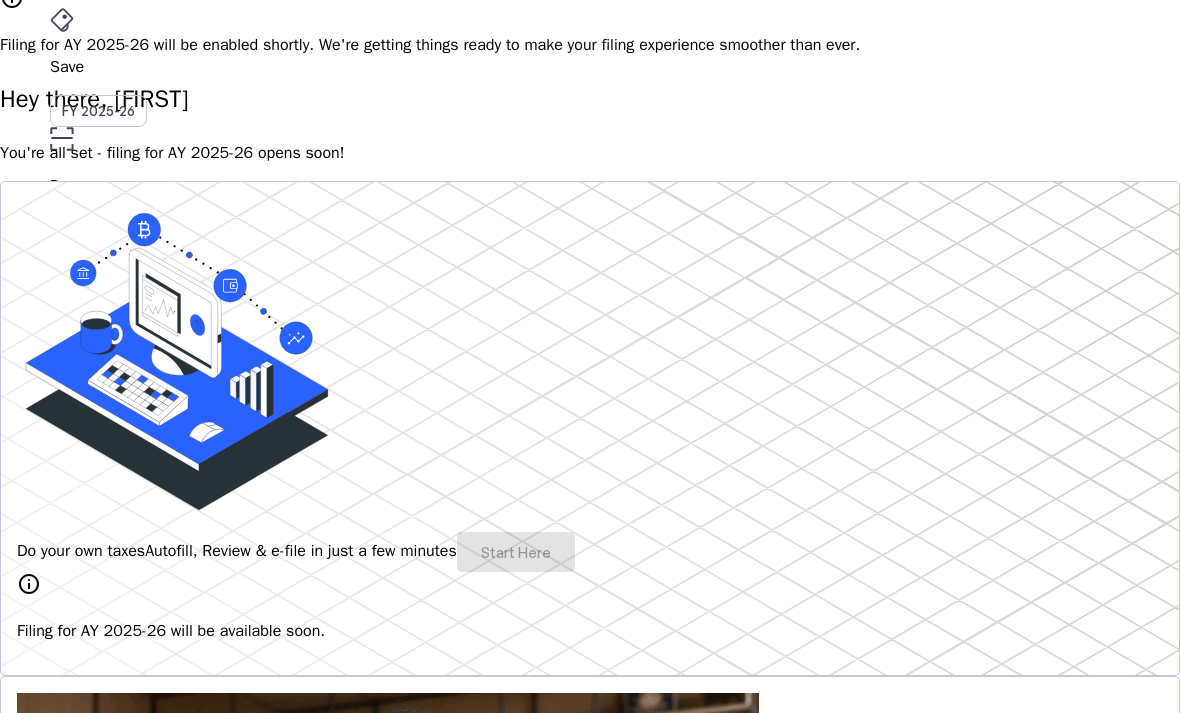 scroll, scrollTop: 81, scrollLeft: 0, axis: vertical 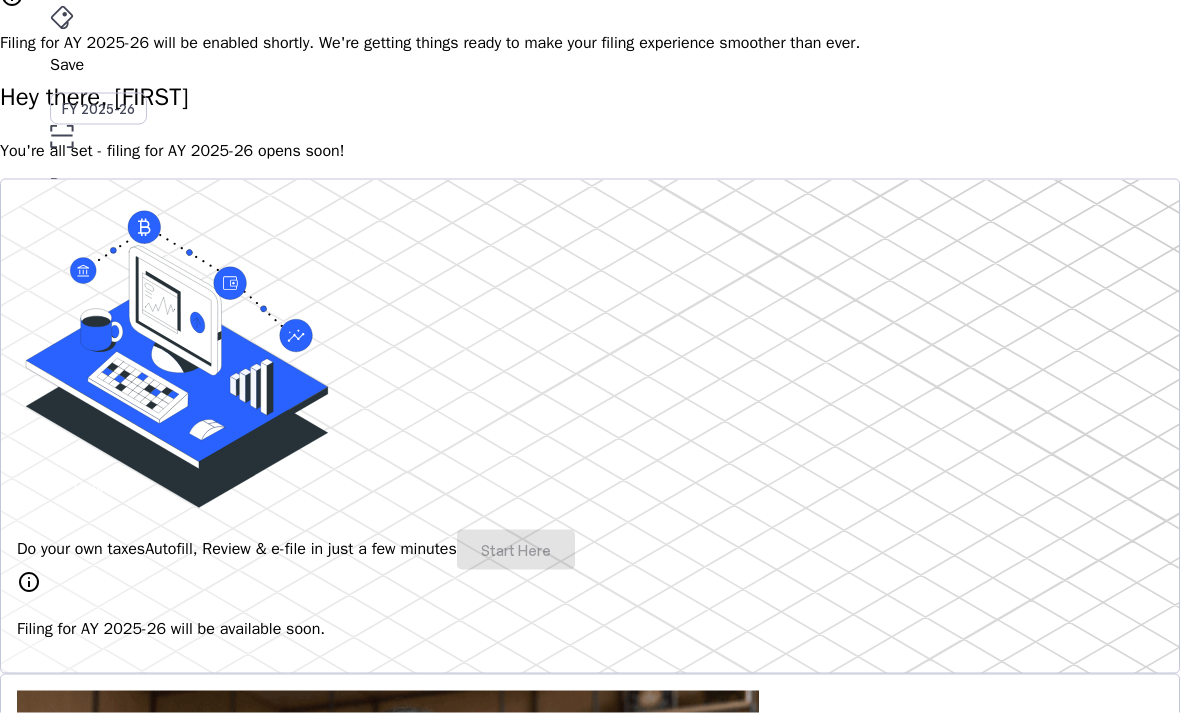 click at bounding box center (177, 356) 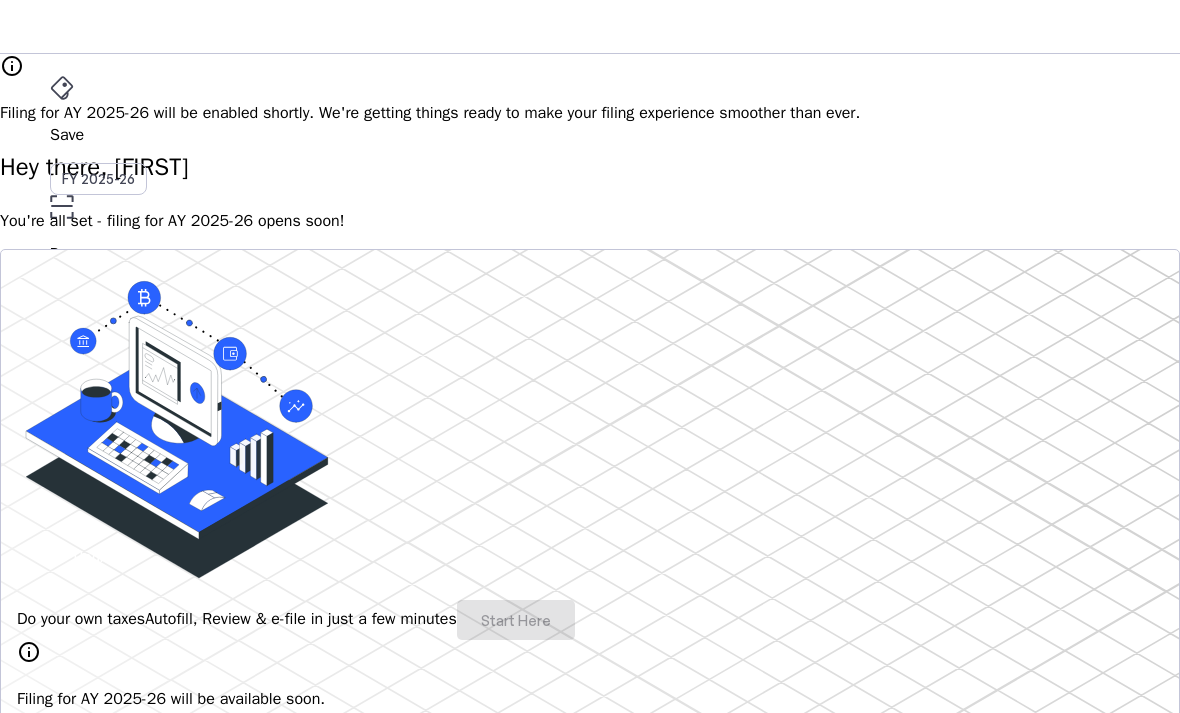 scroll, scrollTop: 0, scrollLeft: 0, axis: both 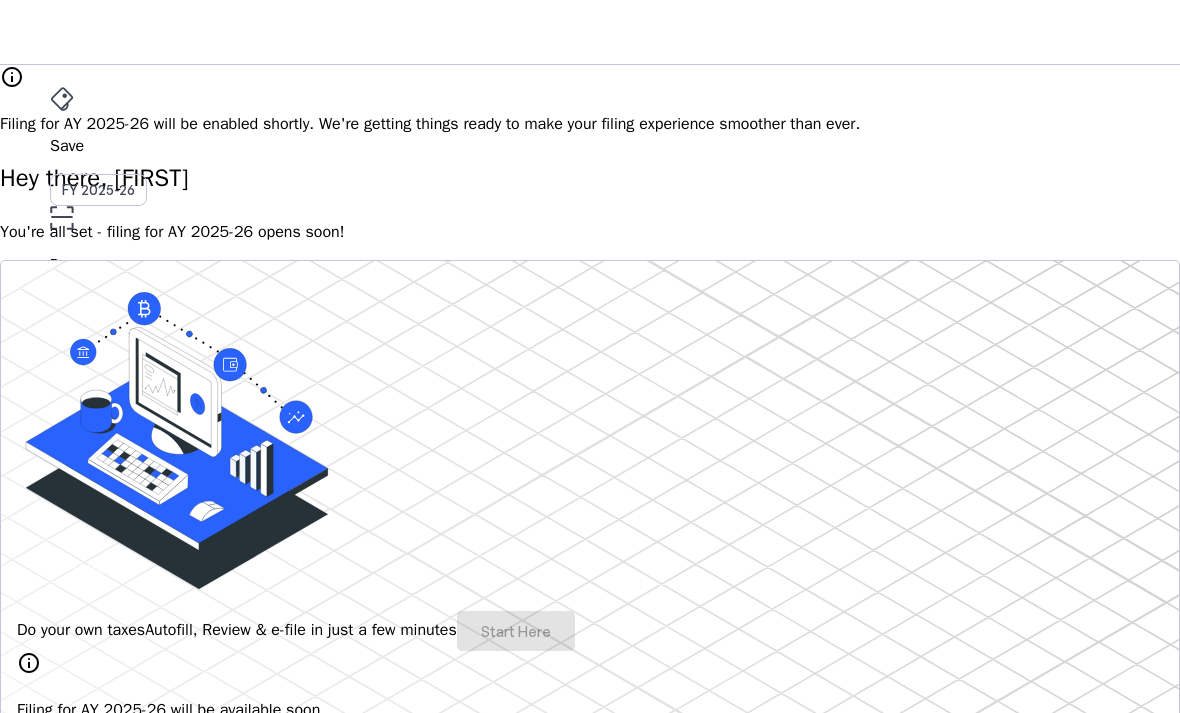 click on "More" at bounding box center [590, 440] 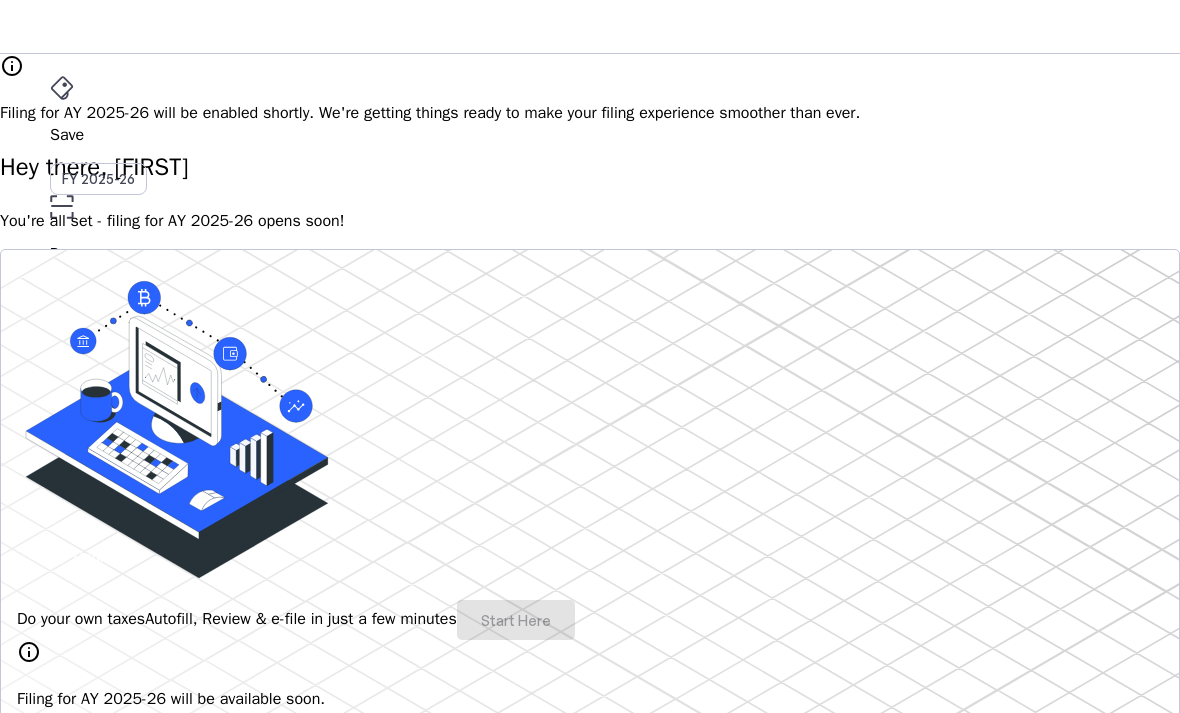 scroll, scrollTop: 0, scrollLeft: 0, axis: both 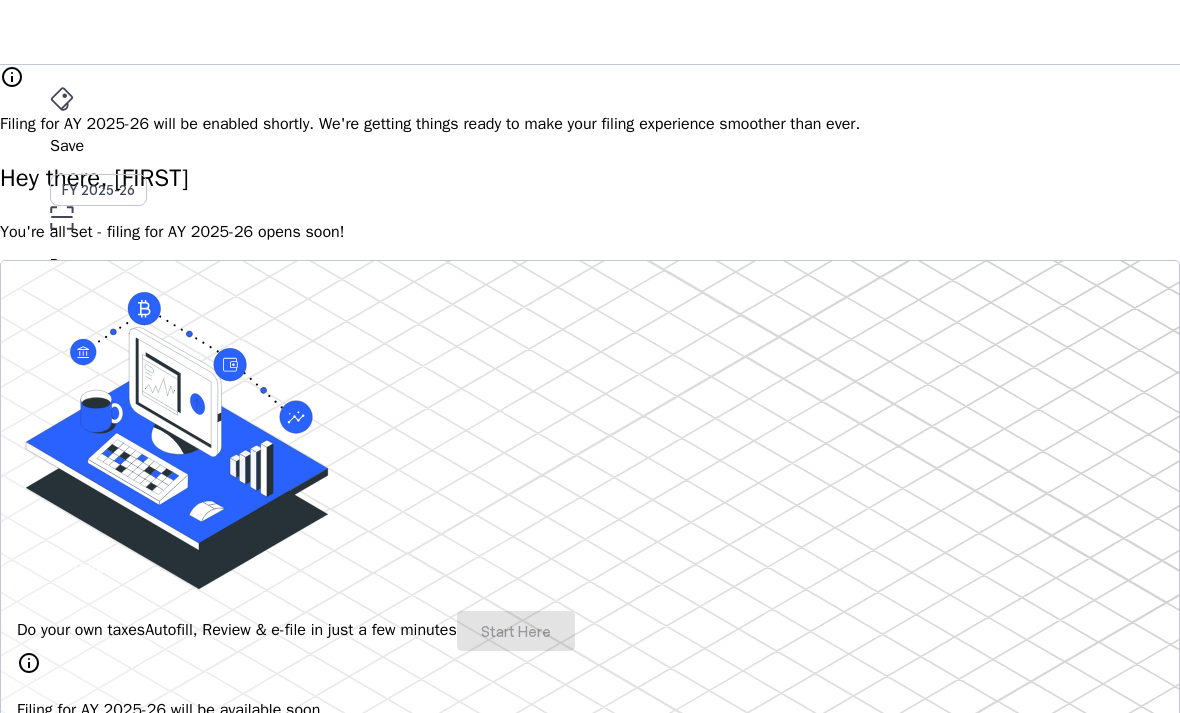 click at bounding box center [590, 3356] 